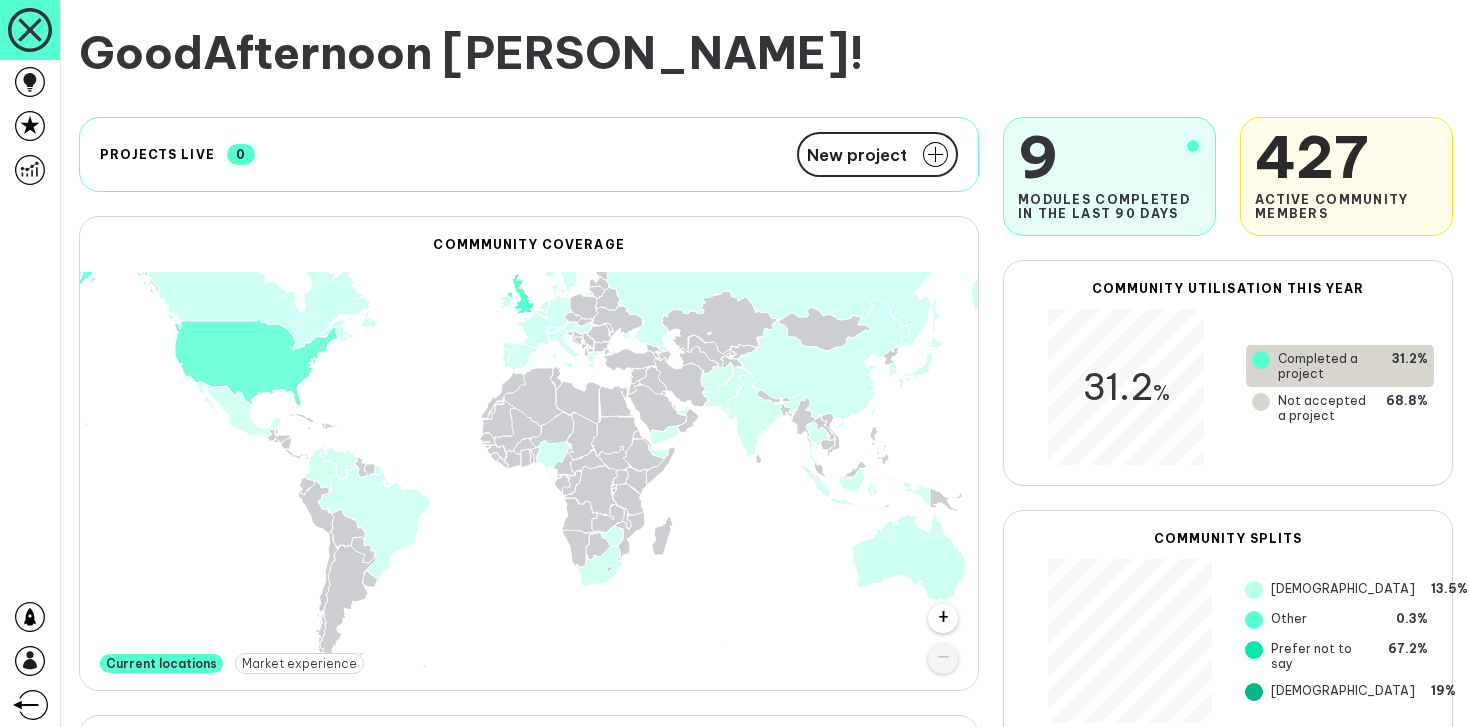 scroll, scrollTop: 0, scrollLeft: 0, axis: both 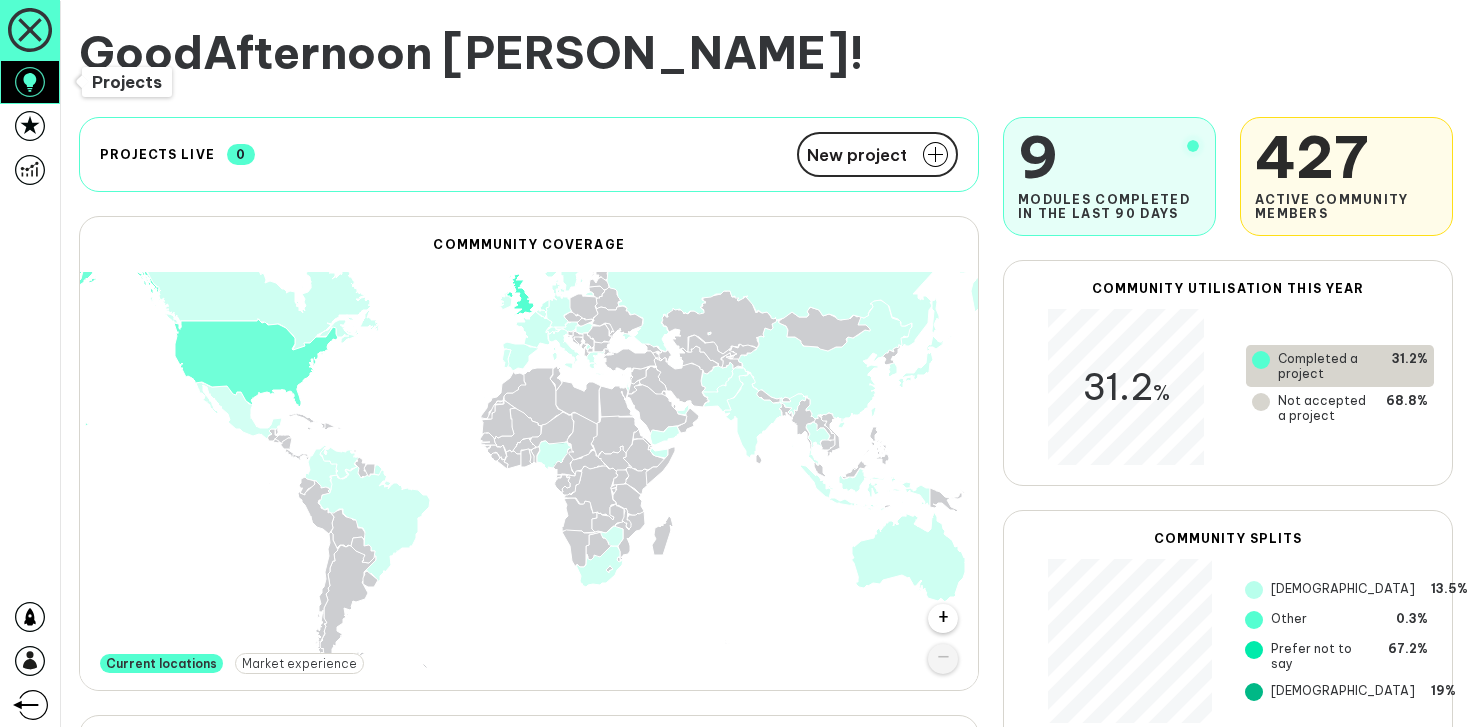 click 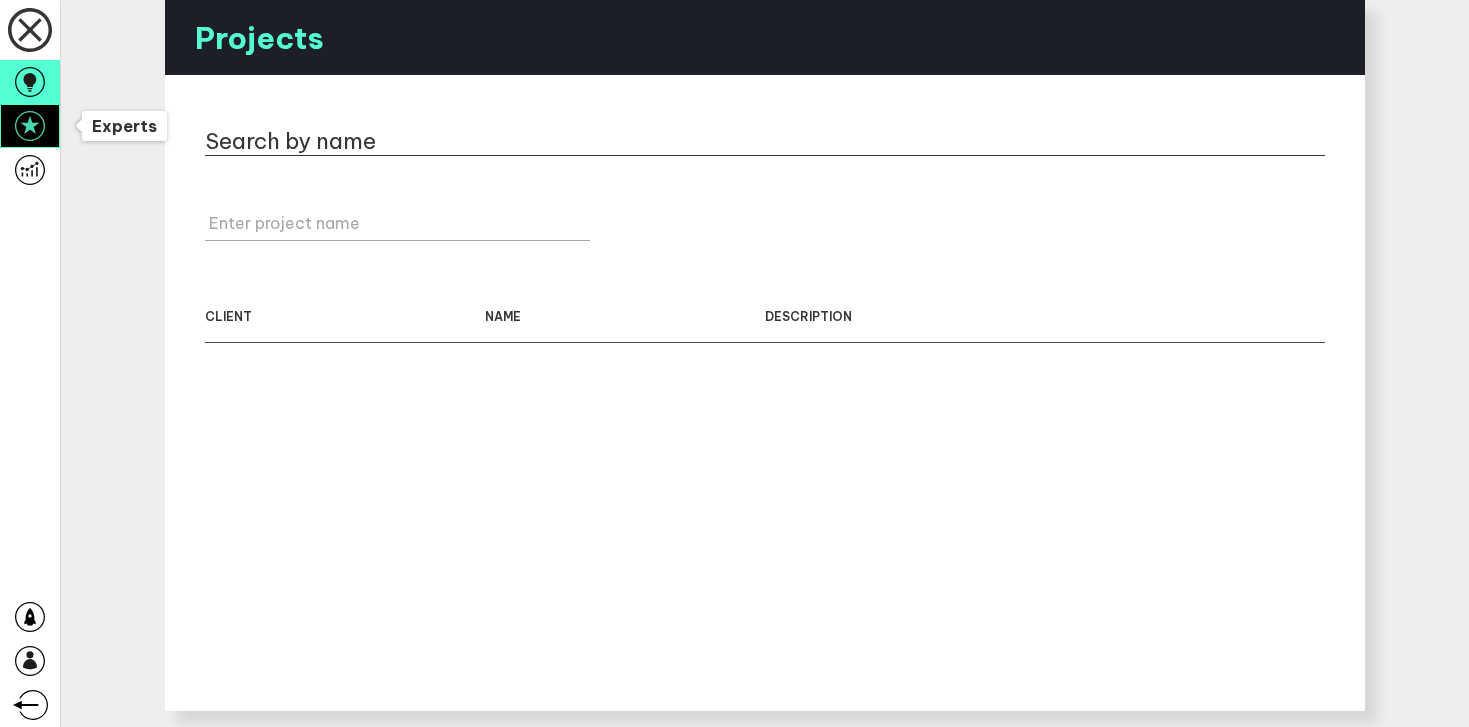 click 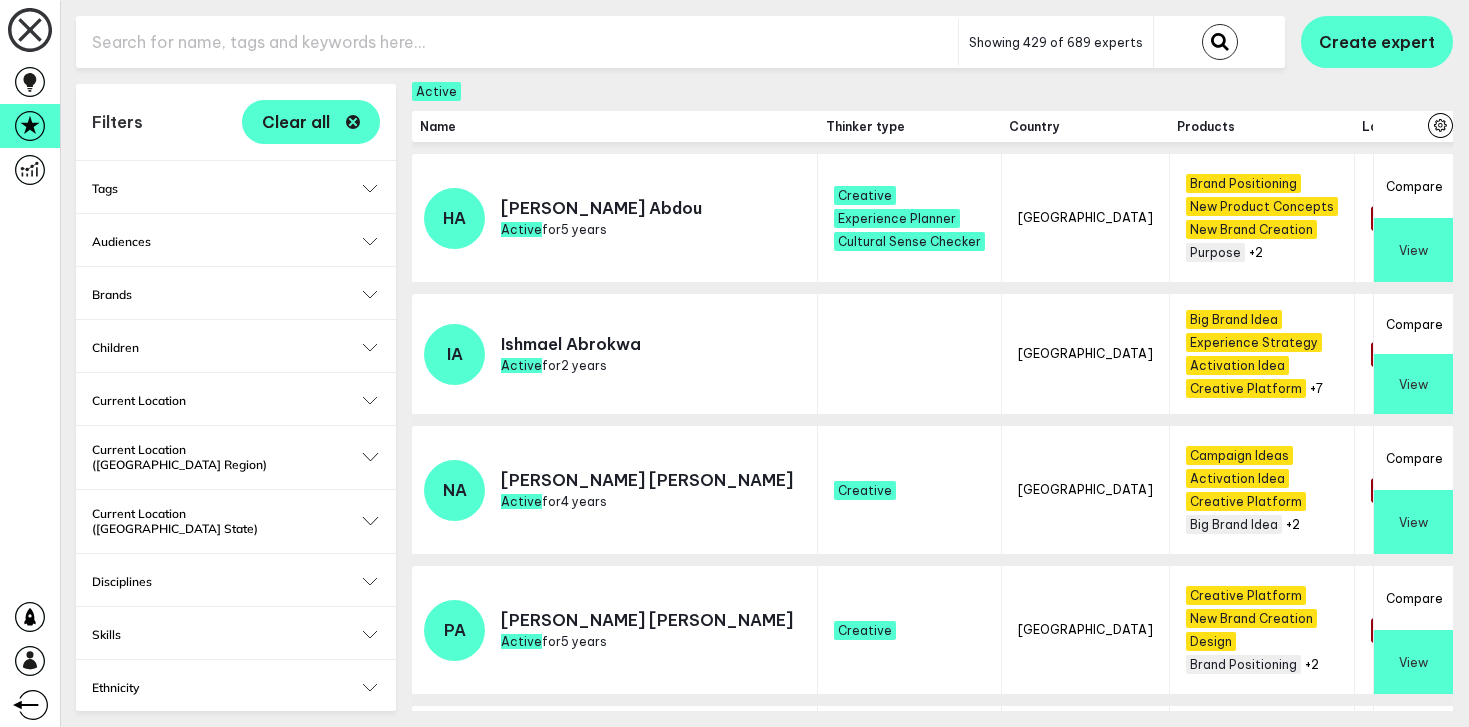 click at bounding box center (517, 42) 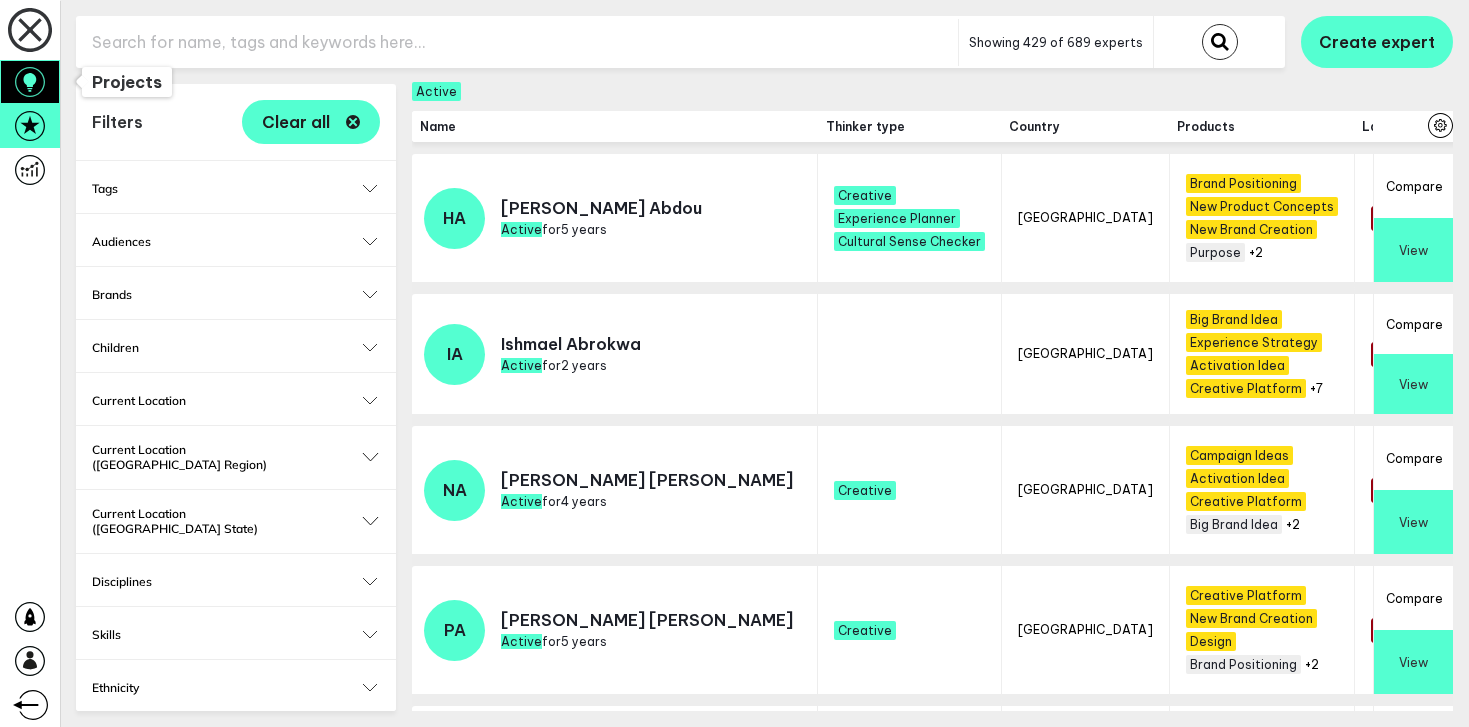 click 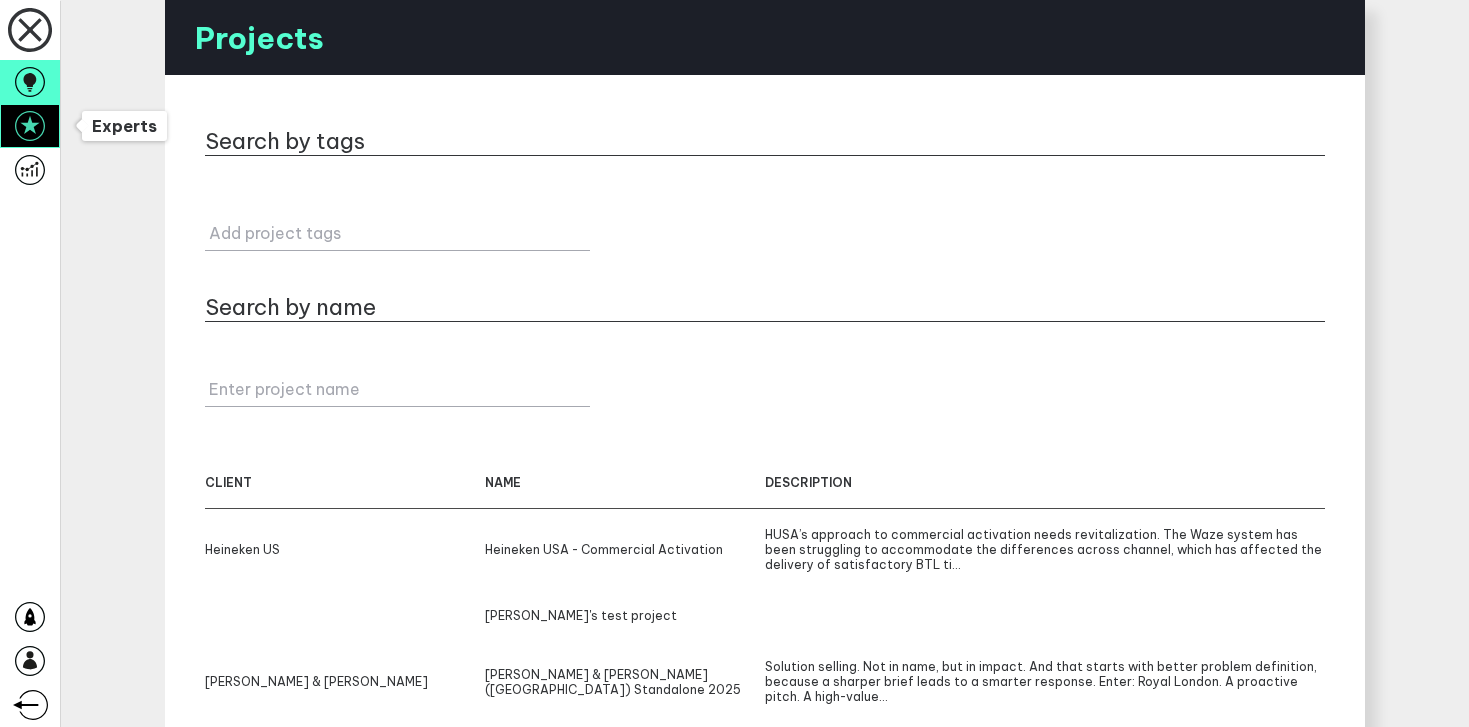 click 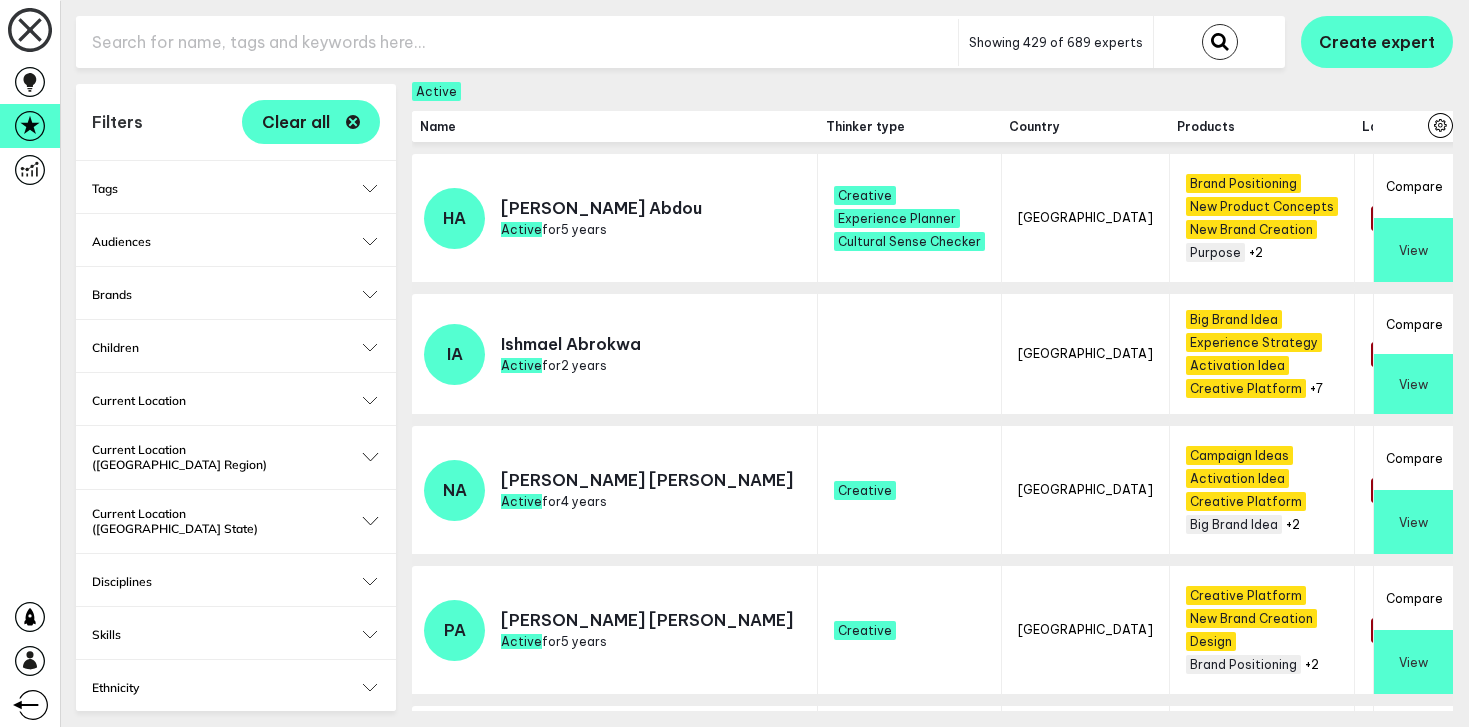 click at bounding box center (517, 42) 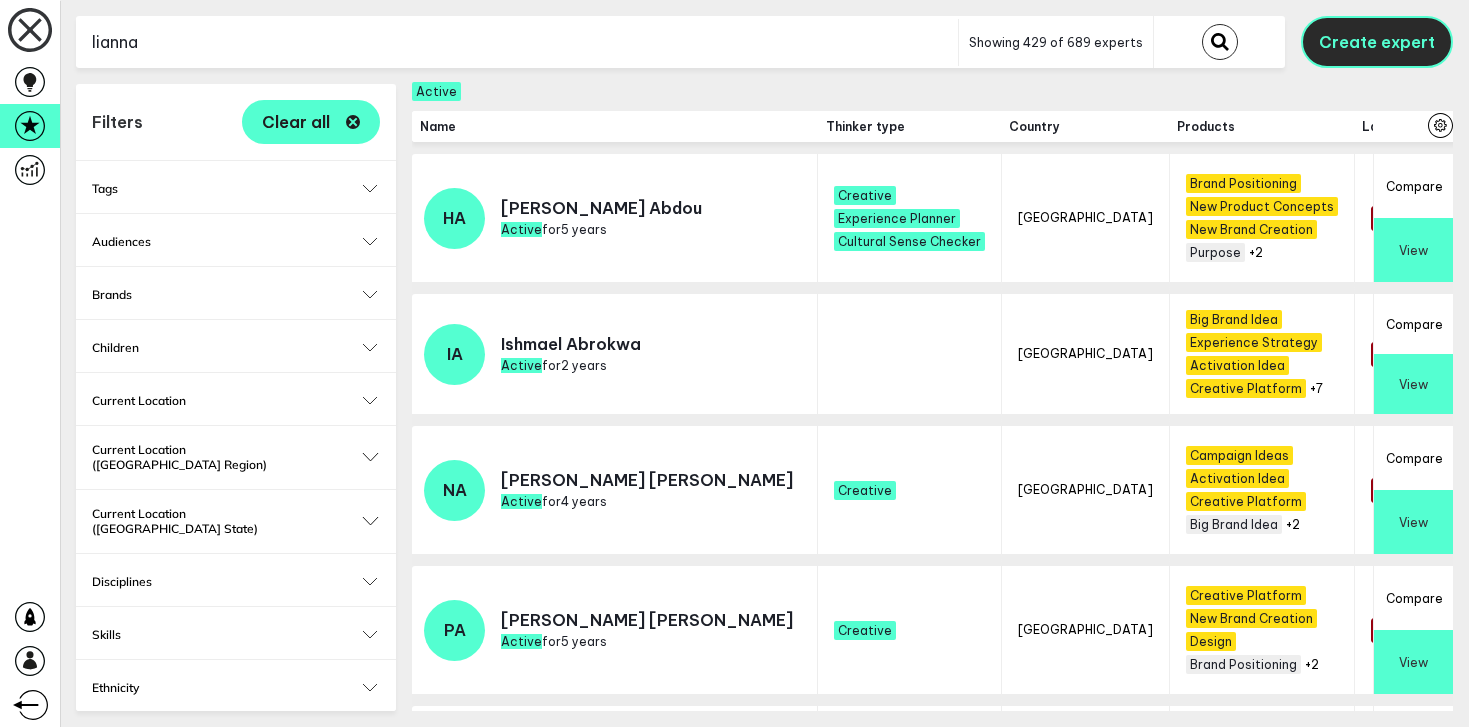 type on "lianna" 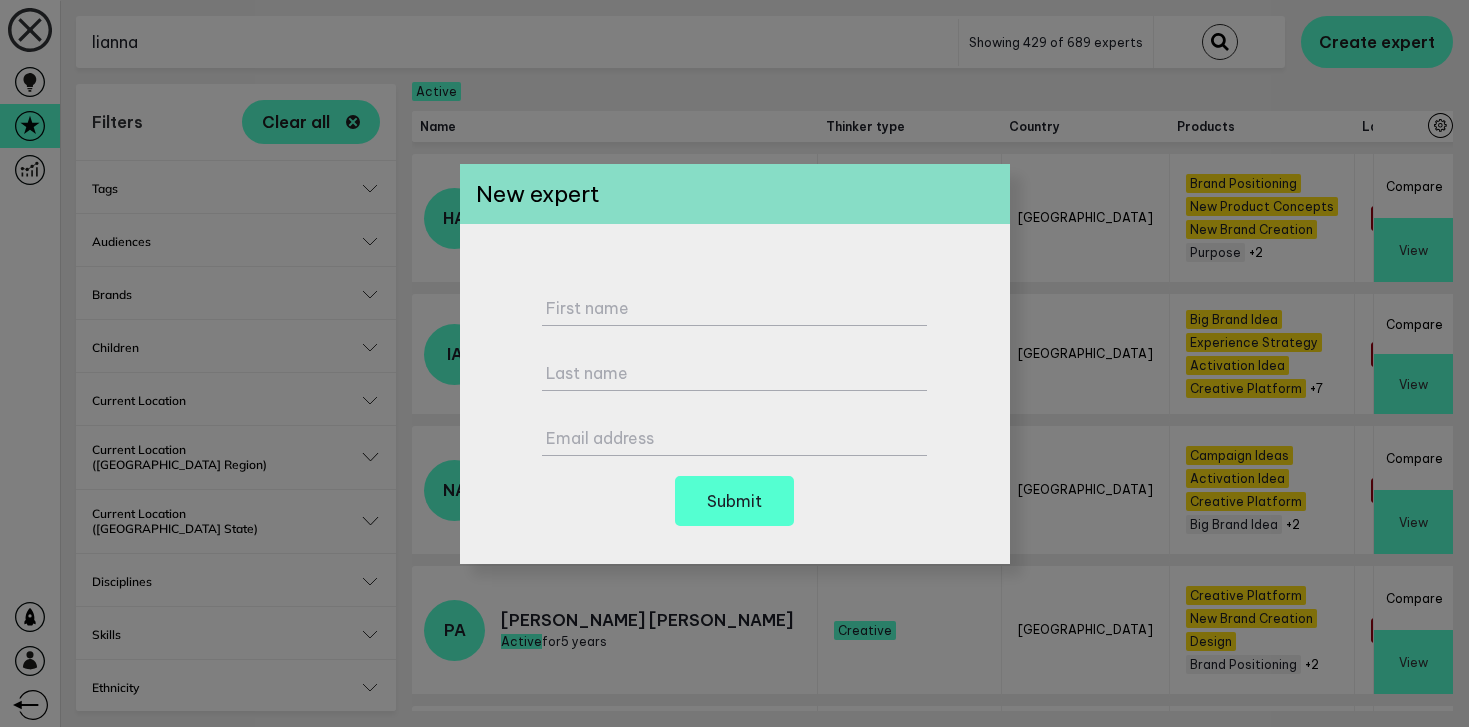 click at bounding box center (734, 363) 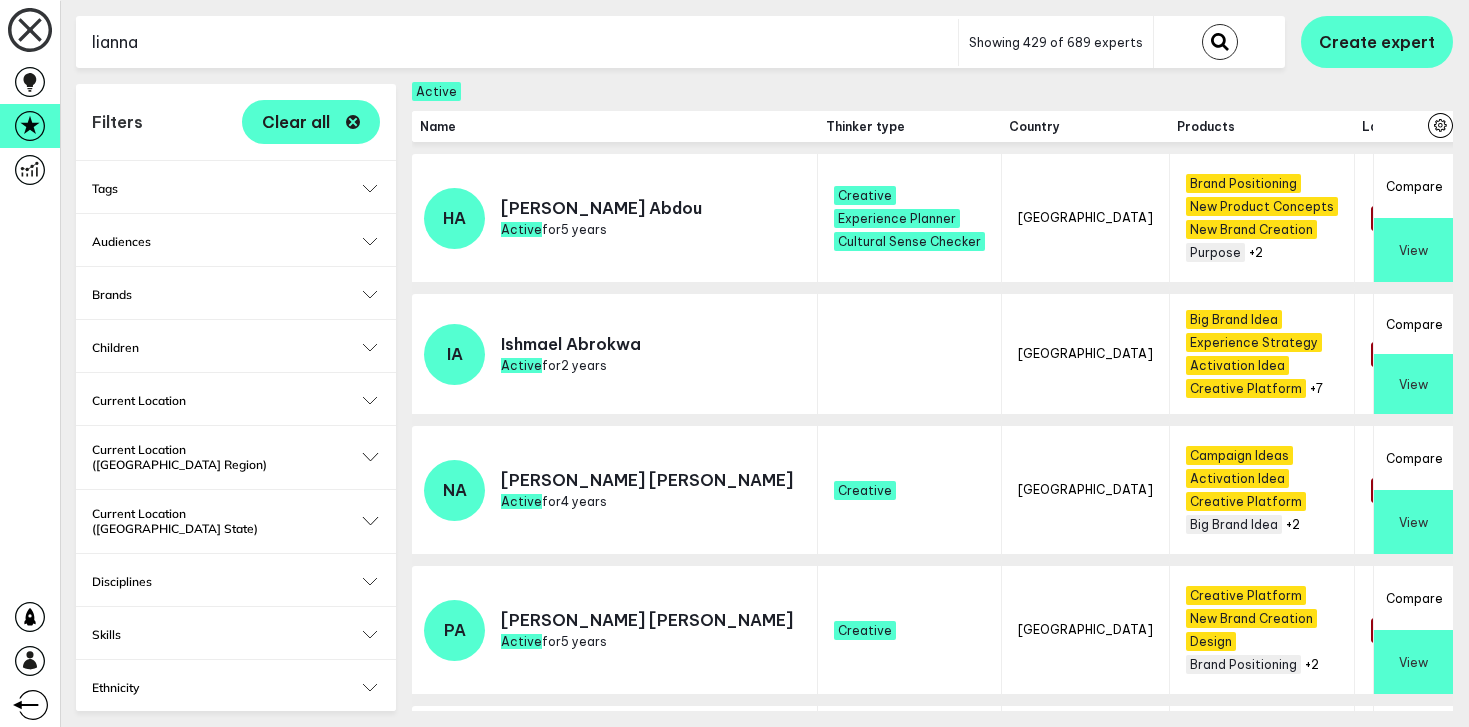 click on "lianna" at bounding box center (517, 42) 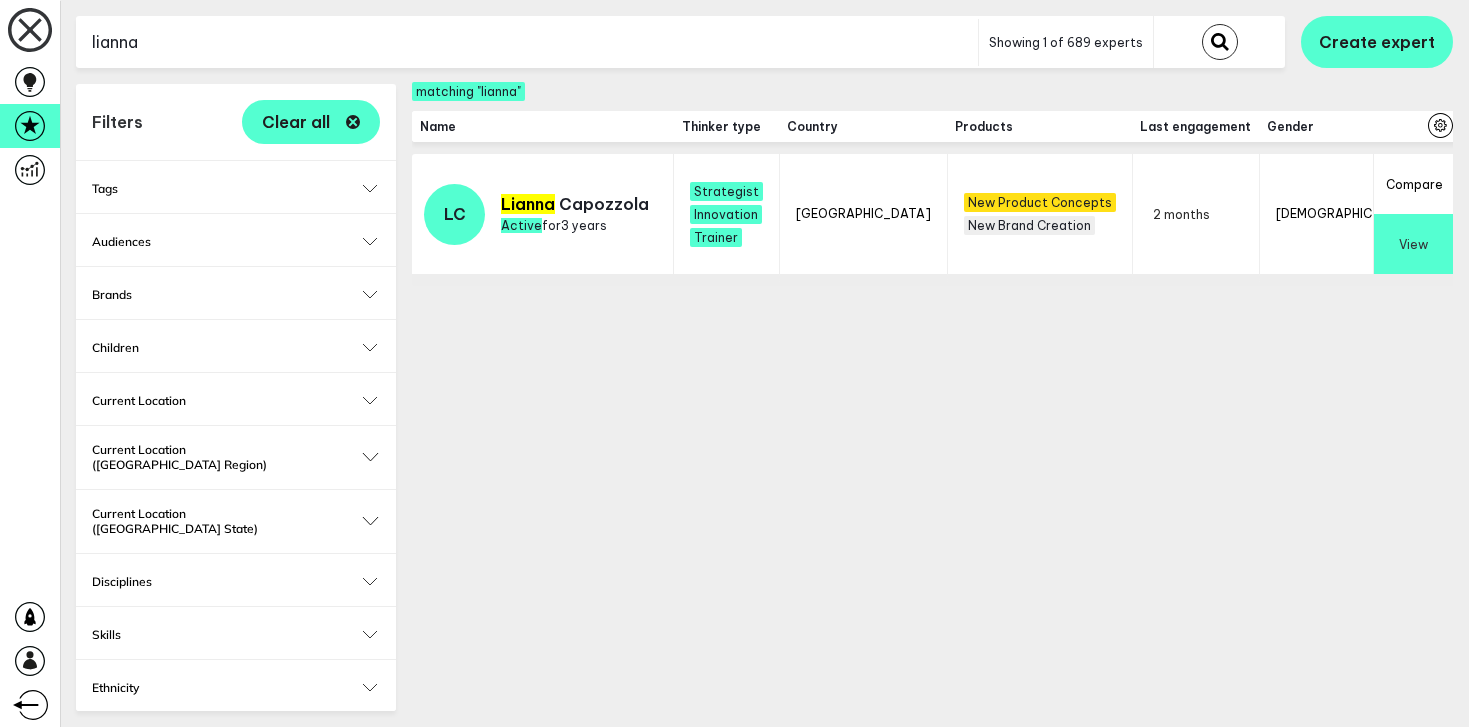 click on "View" at bounding box center (1413, 244) 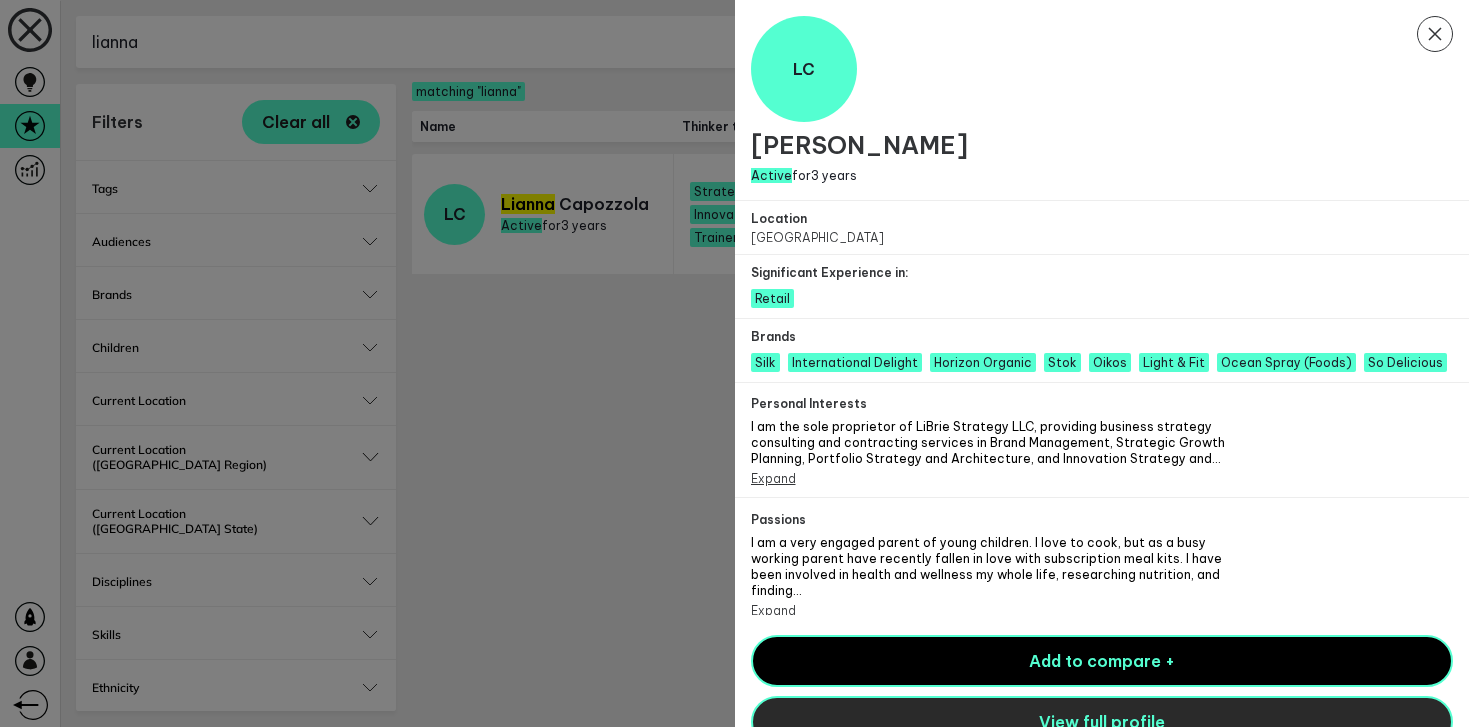click on "View full profile" at bounding box center (1102, 722) 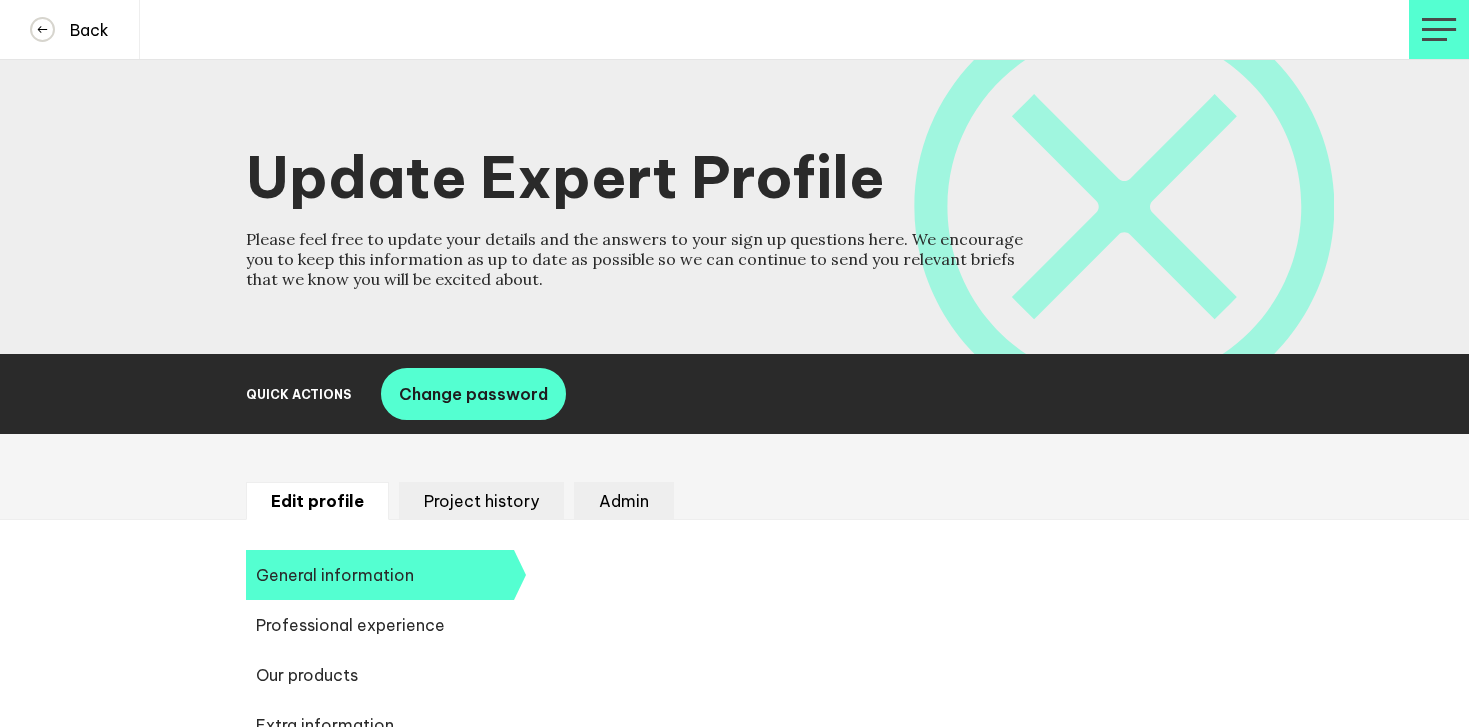 scroll, scrollTop: 0, scrollLeft: 0, axis: both 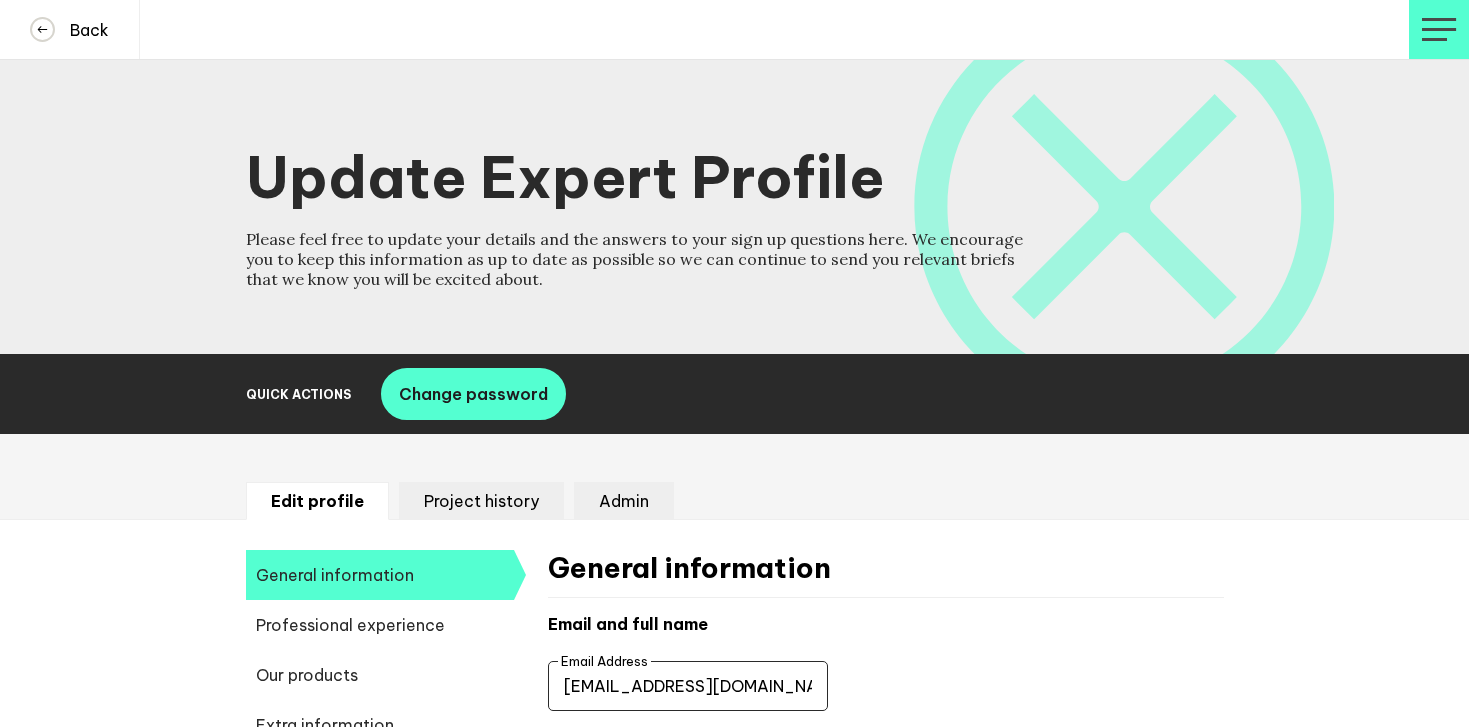 click on "Lianna@LiBrieStrategy.com" at bounding box center [688, 686] 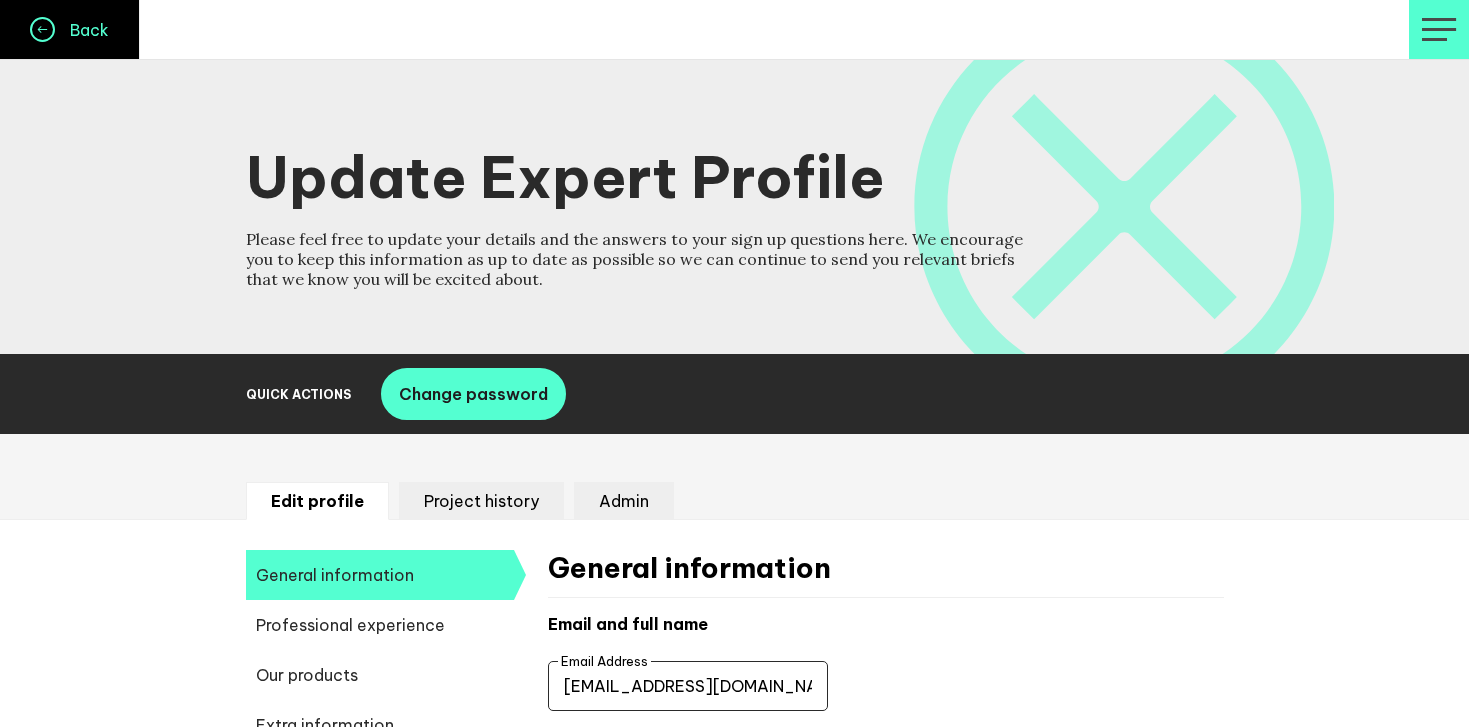 click on "Back" at bounding box center (70, 29) 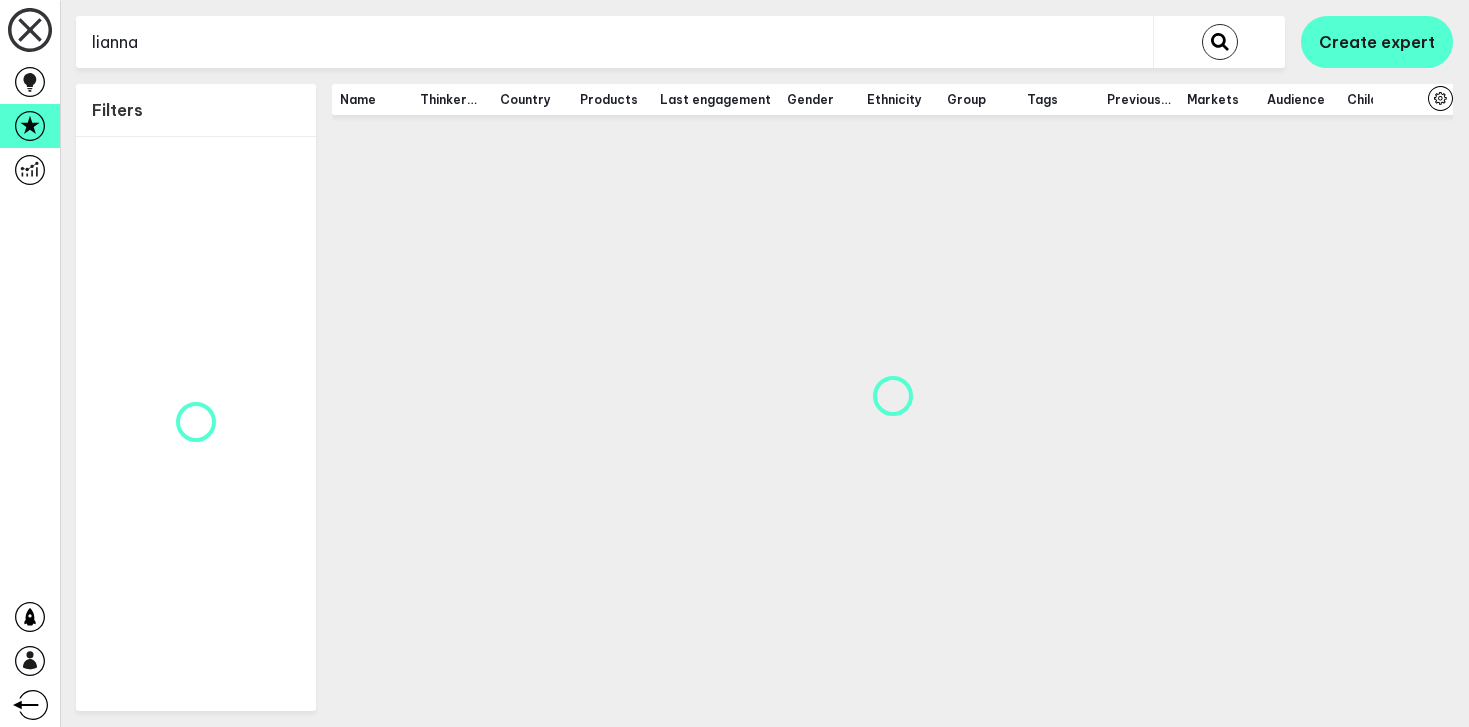 scroll, scrollTop: 0, scrollLeft: 0, axis: both 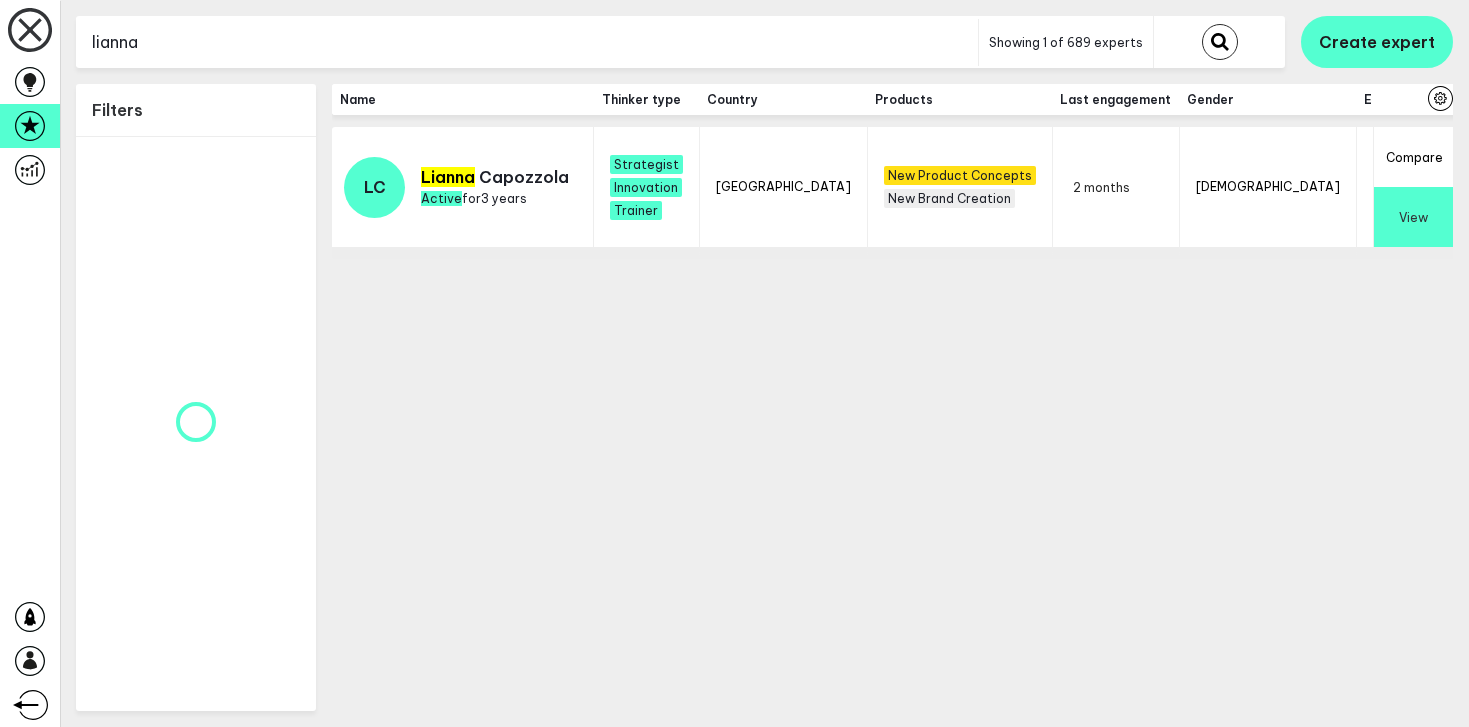 click on "lianna" at bounding box center [527, 42] 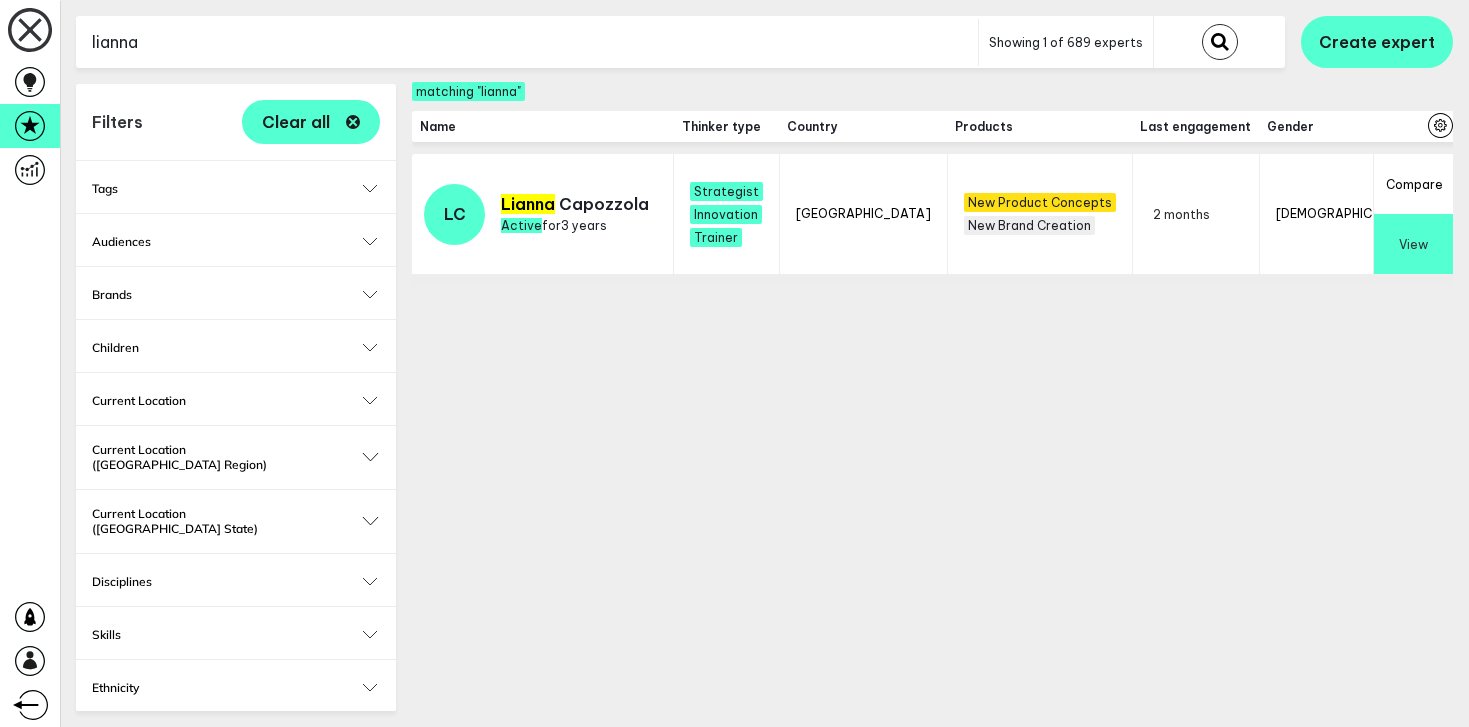 click on "lianna" at bounding box center [527, 42] 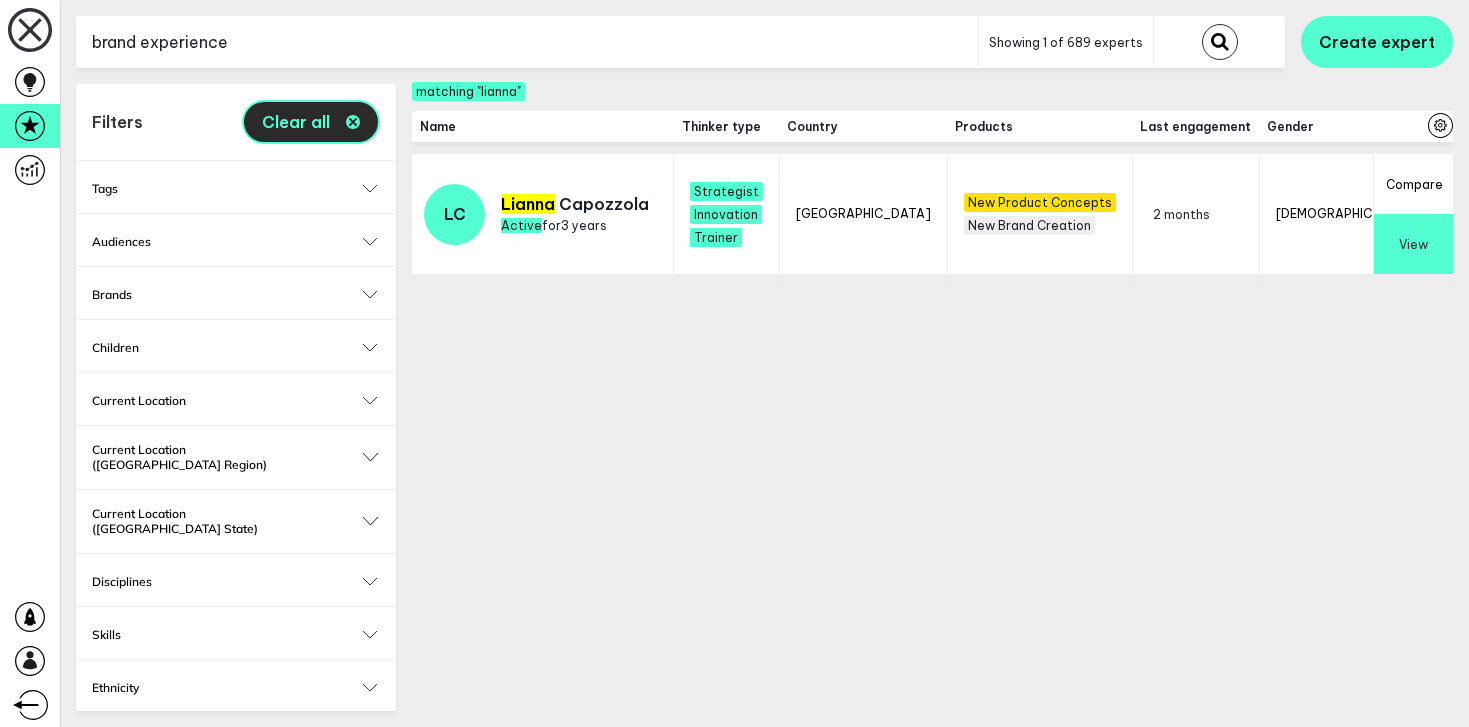 click on "Clear all" at bounding box center [311, 122] 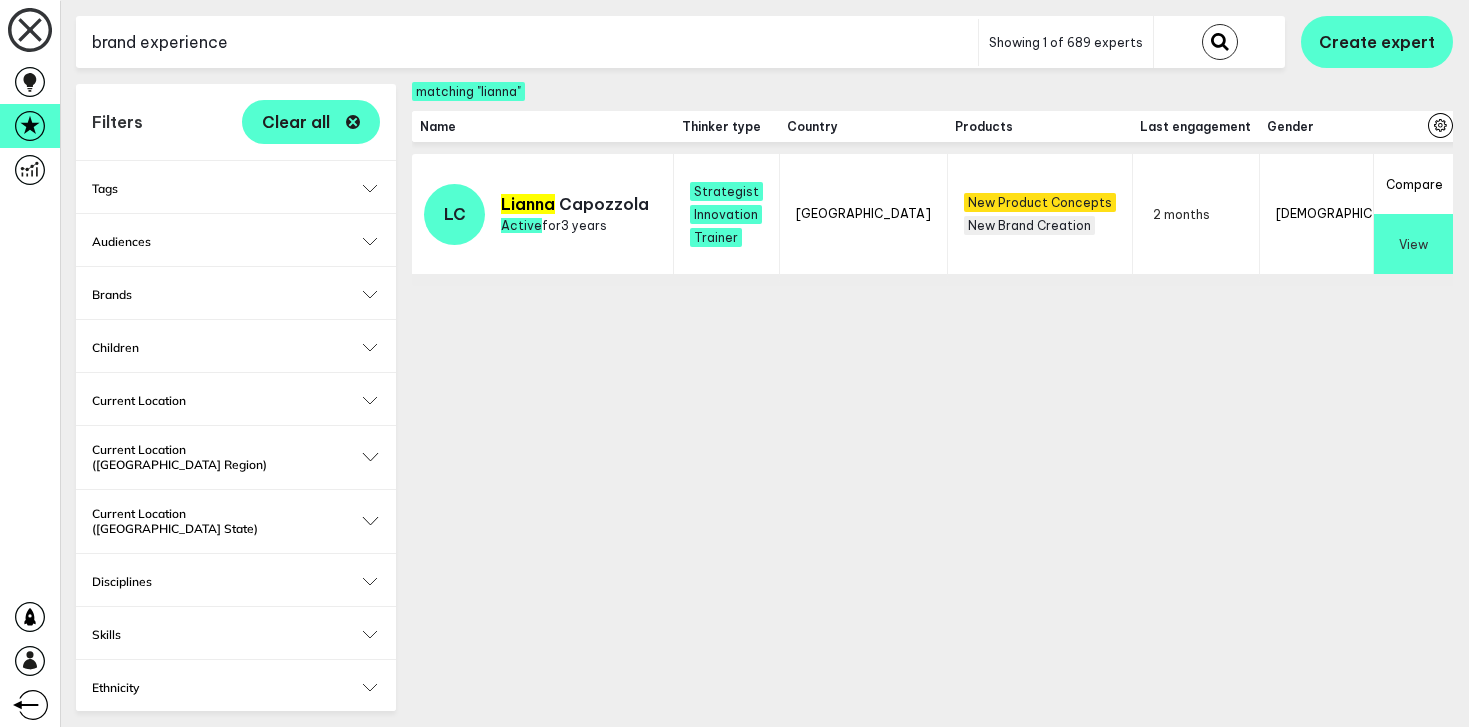 click on "brand experience" at bounding box center (527, 42) 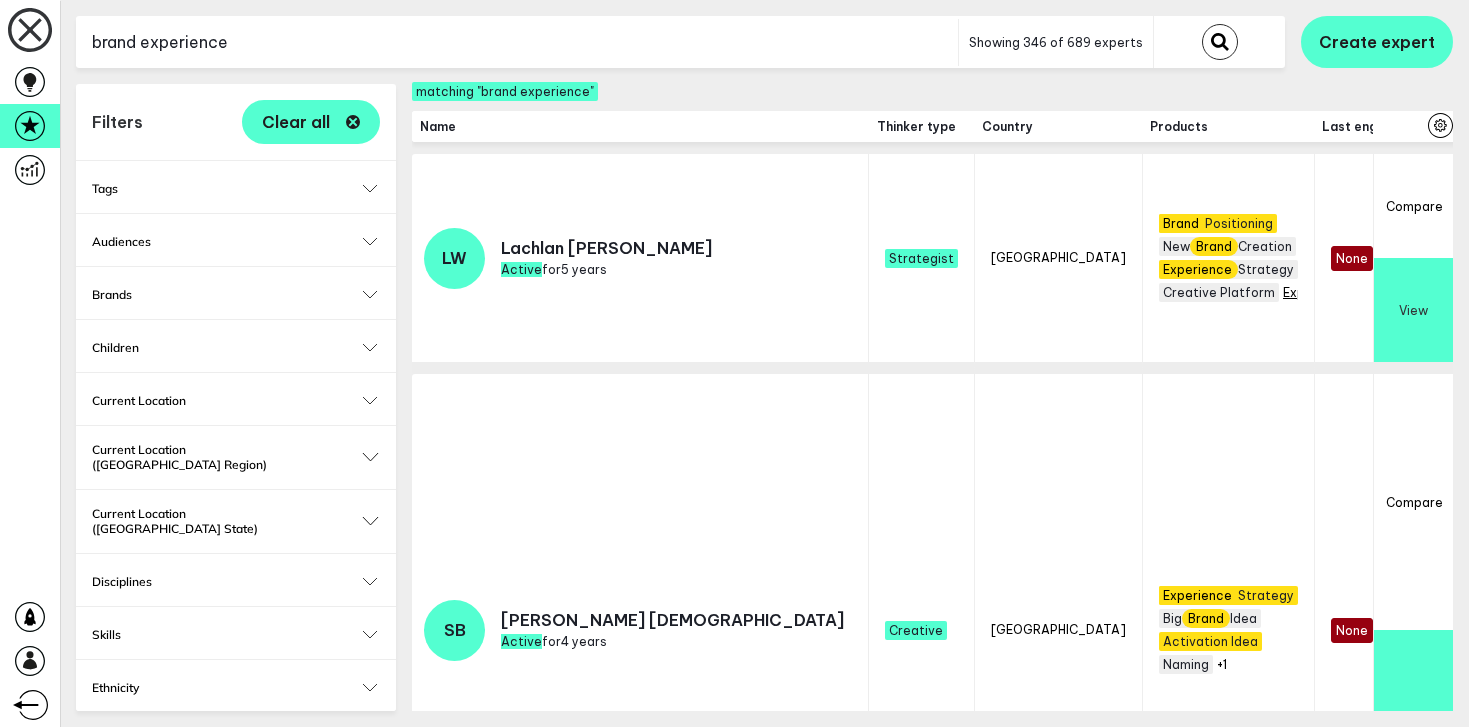 click on "+4" at bounding box center (1290, 292) 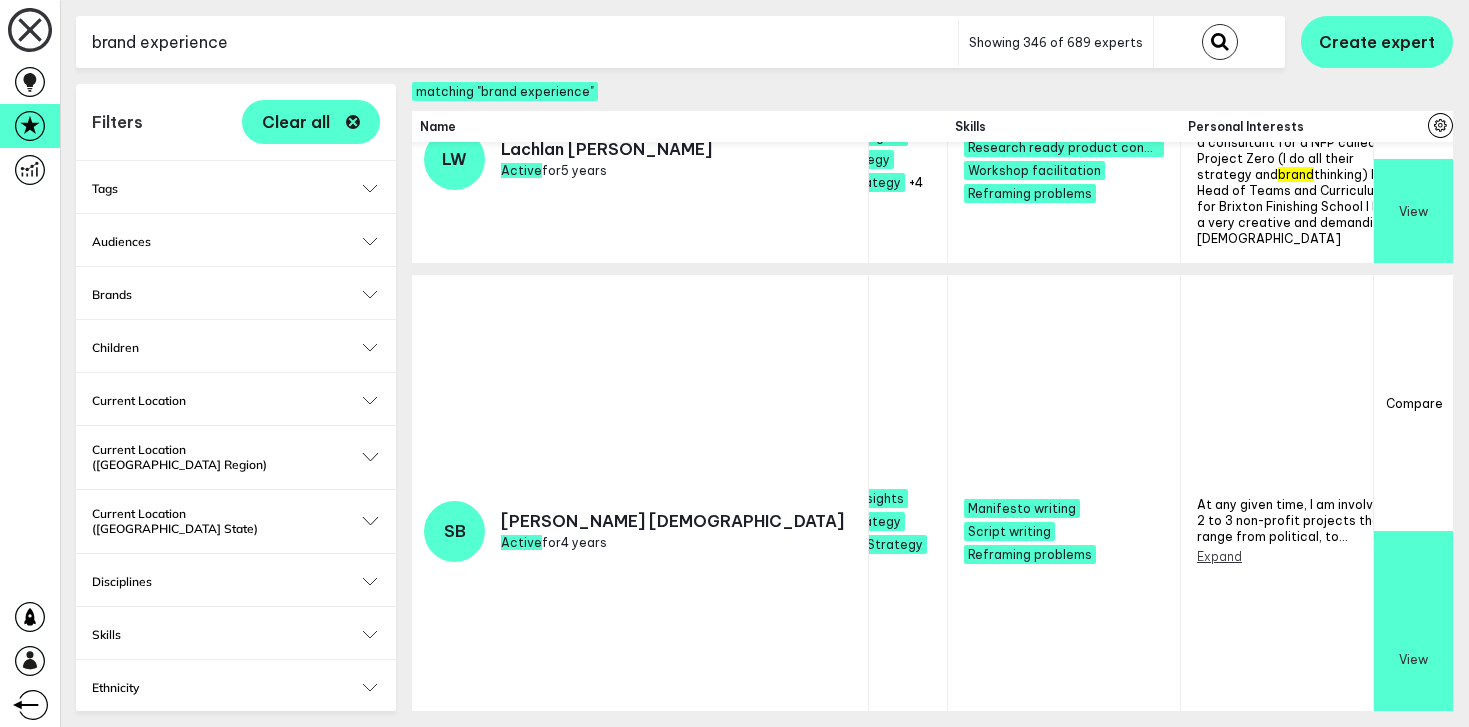 scroll, scrollTop: 108, scrollLeft: 2139, axis: both 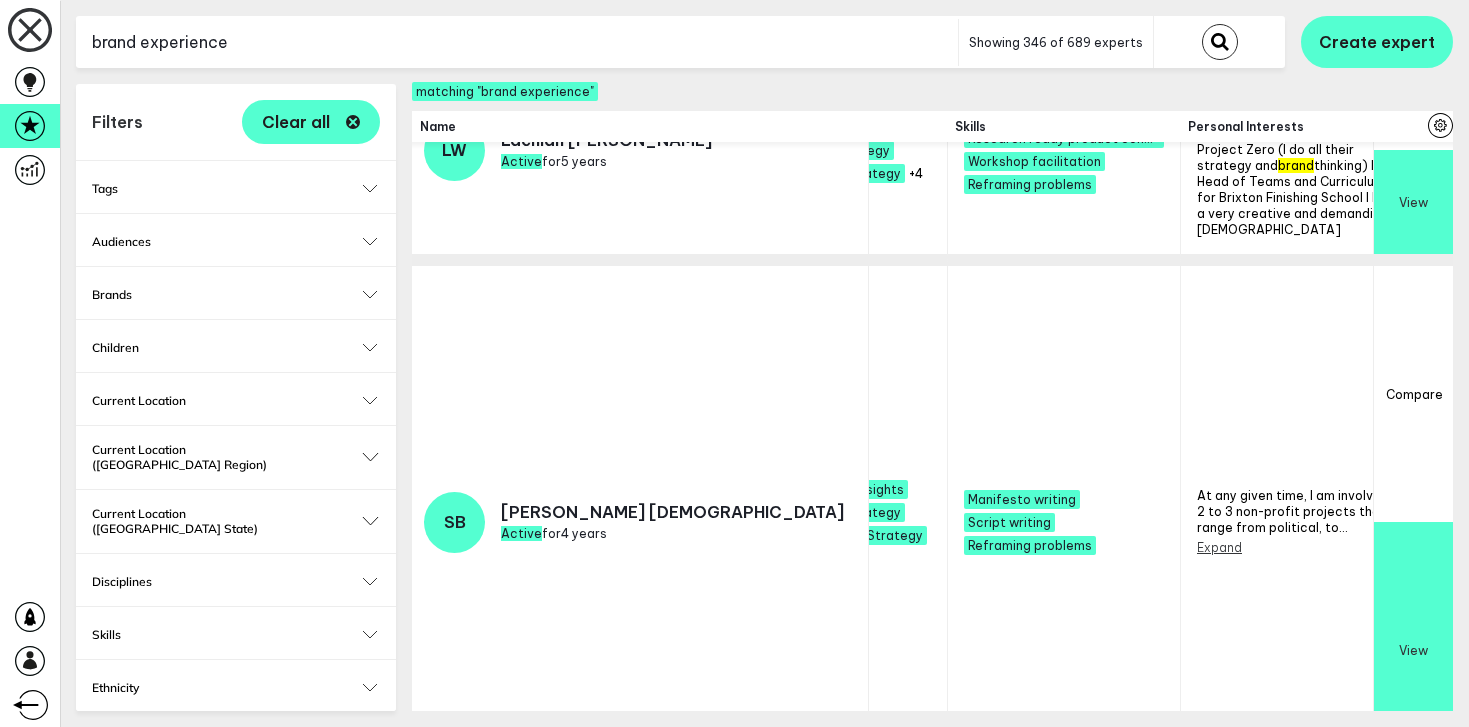 click on "Expand" at bounding box center [1219, 547] 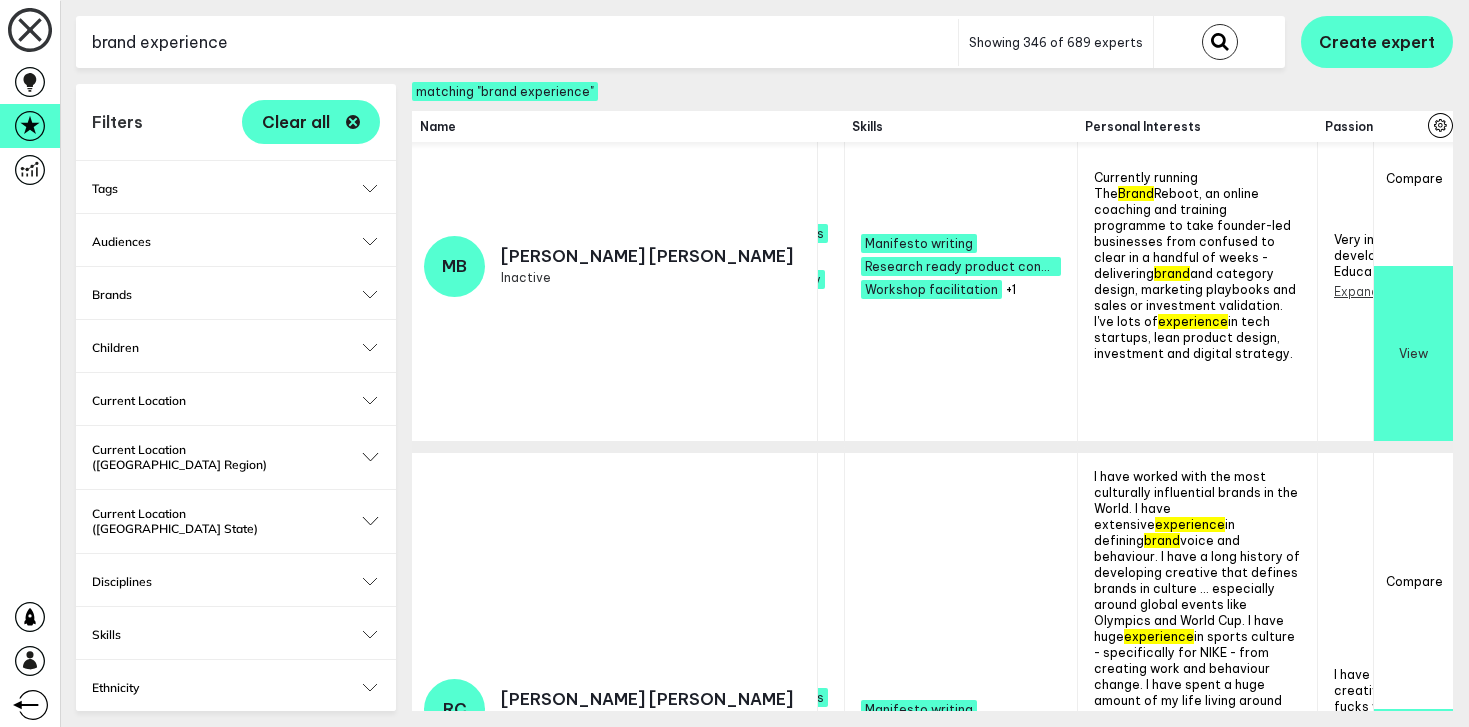 scroll, scrollTop: 0, scrollLeft: 2139, axis: horizontal 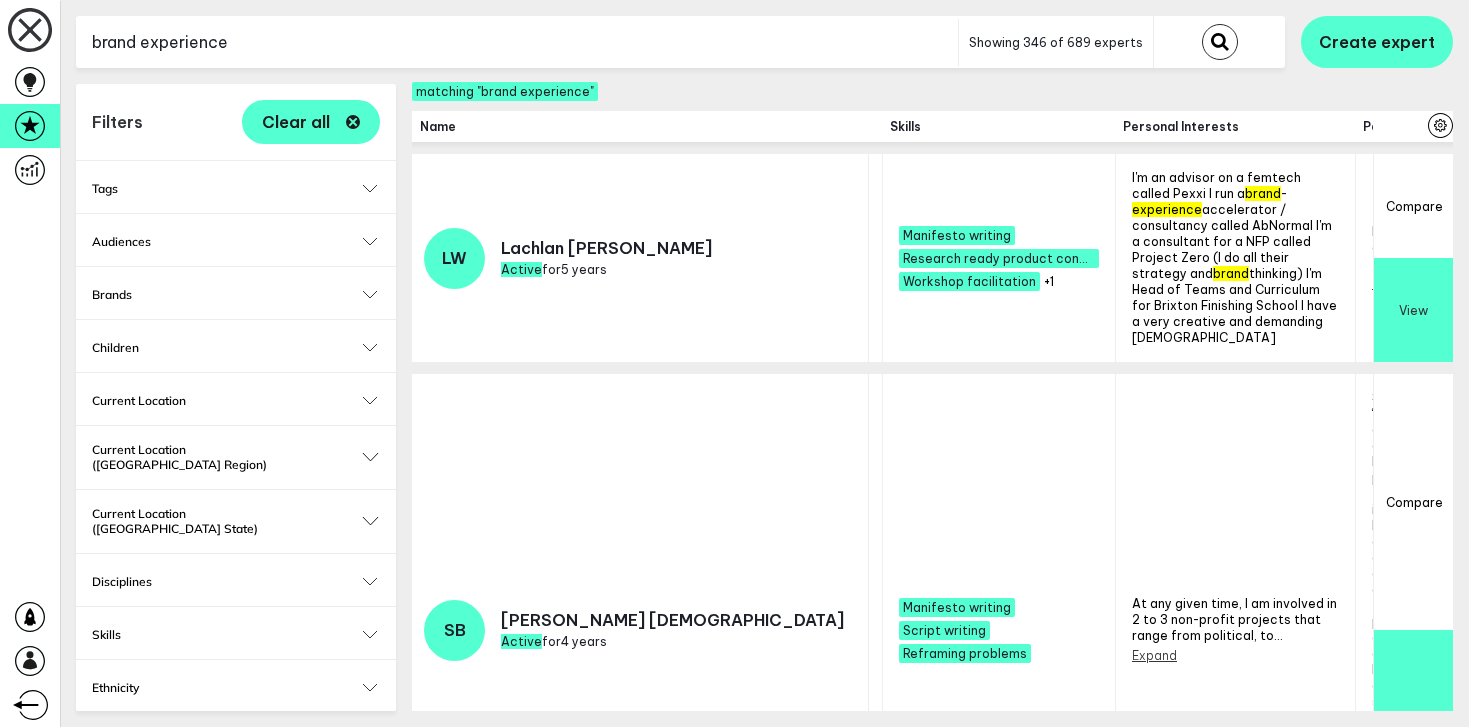click on "brand experience" at bounding box center (517, 42) 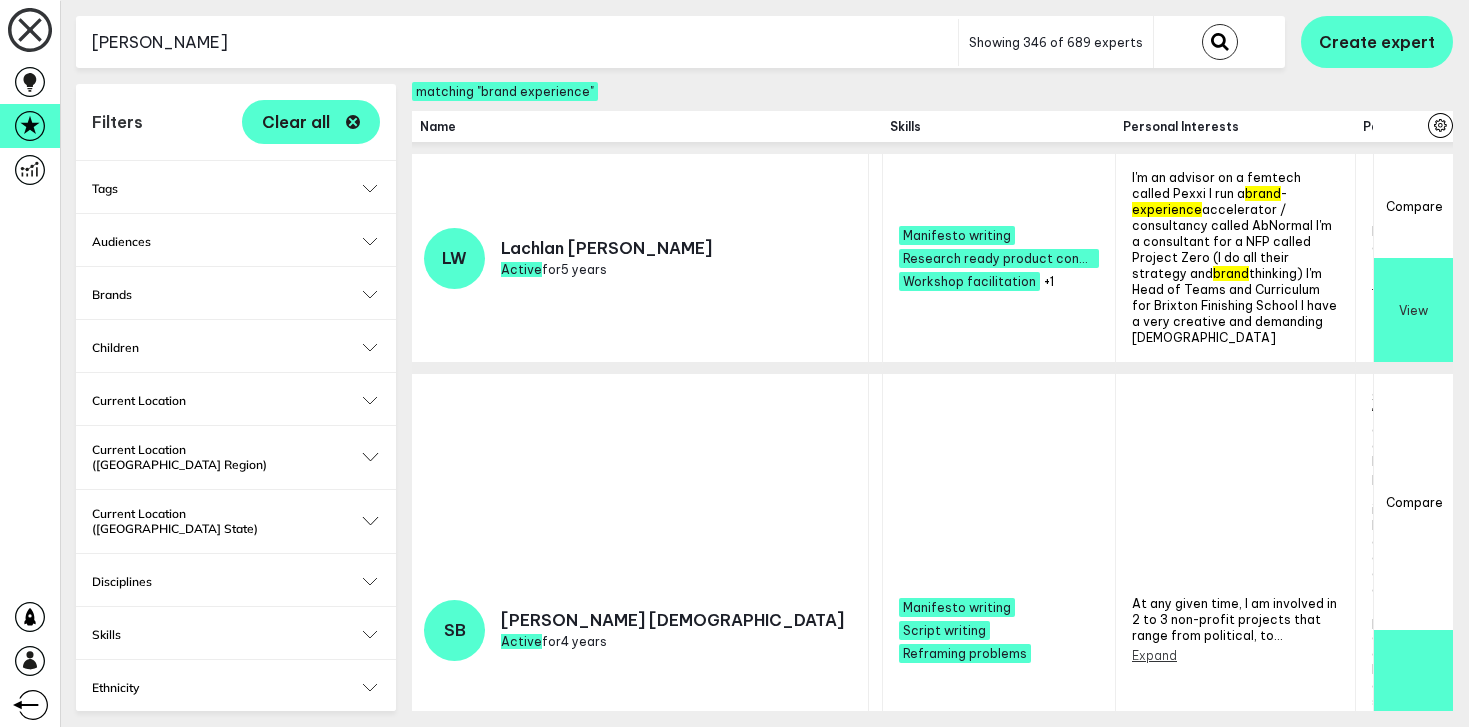 type on "chris" 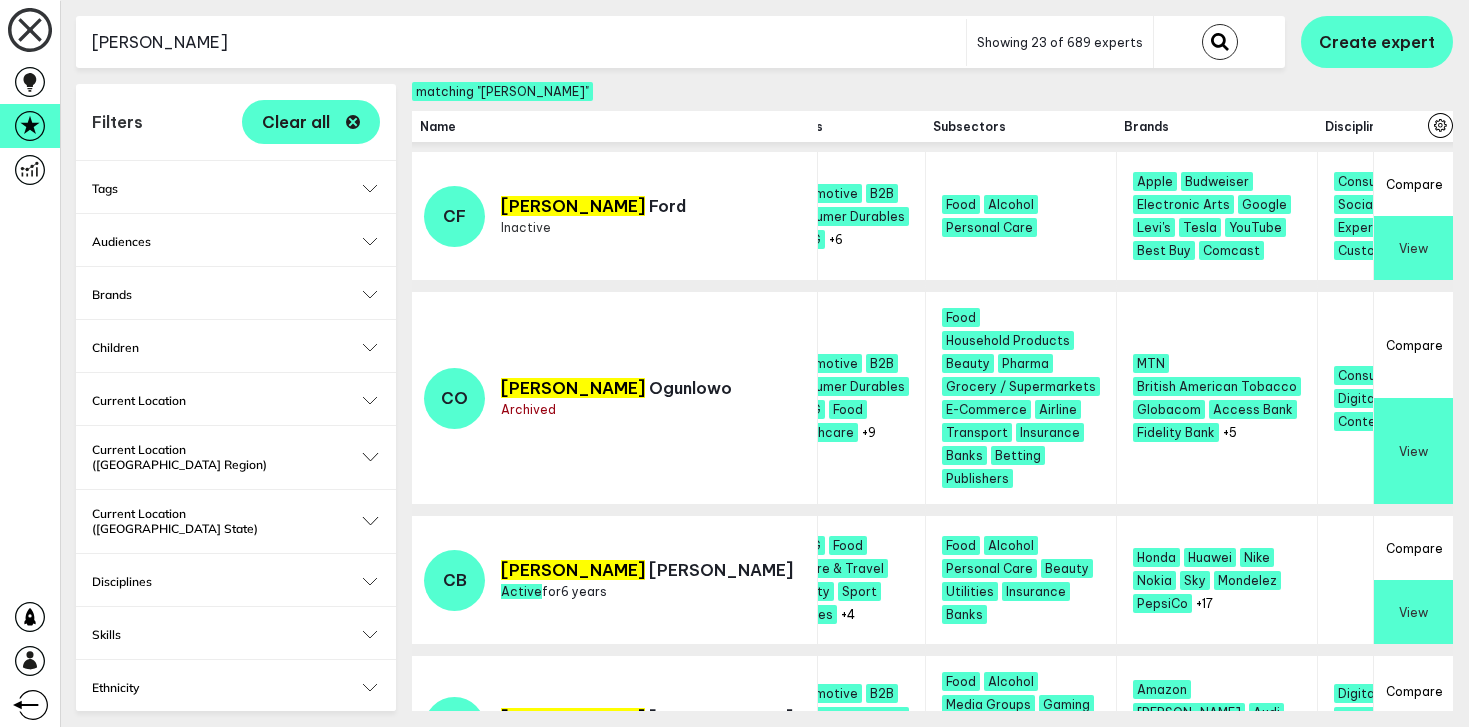 scroll, scrollTop: 405, scrollLeft: 1738, axis: both 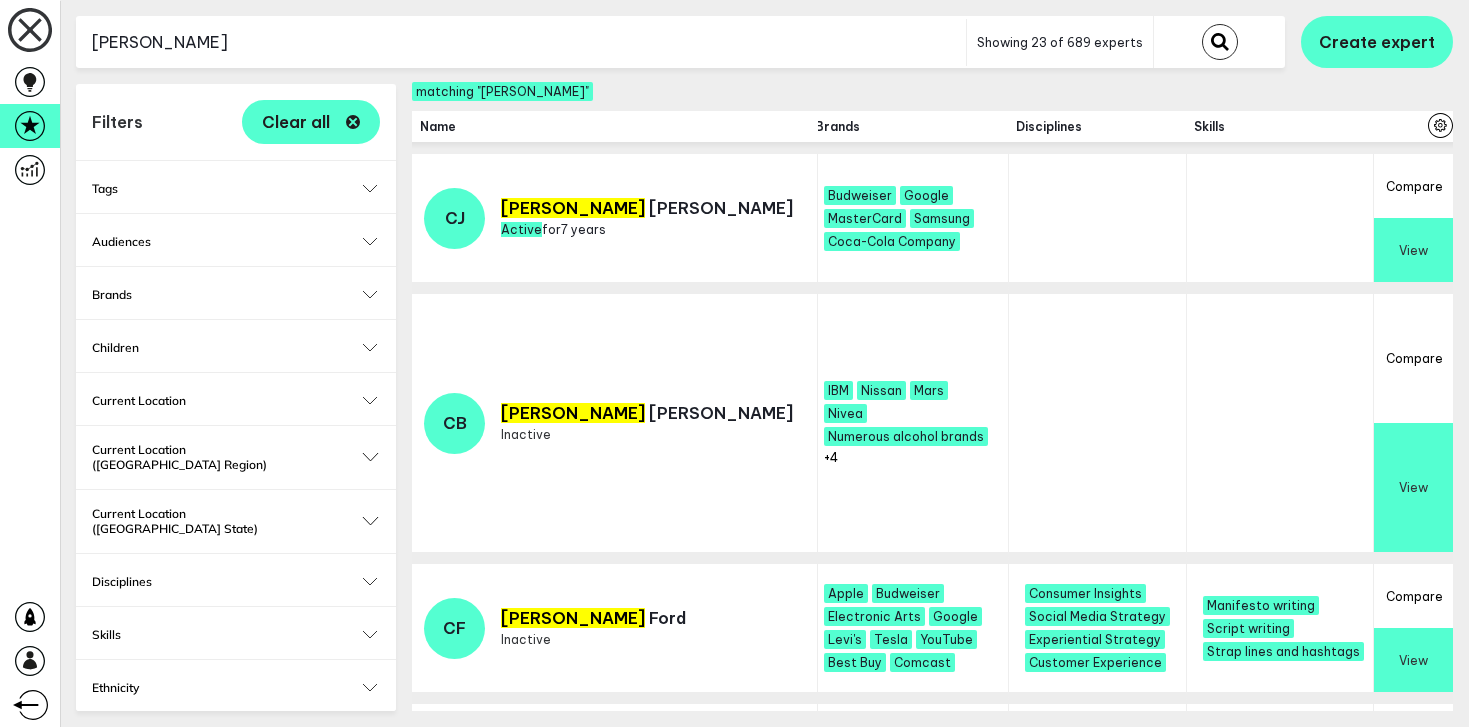 click on "chris" at bounding box center [521, 42] 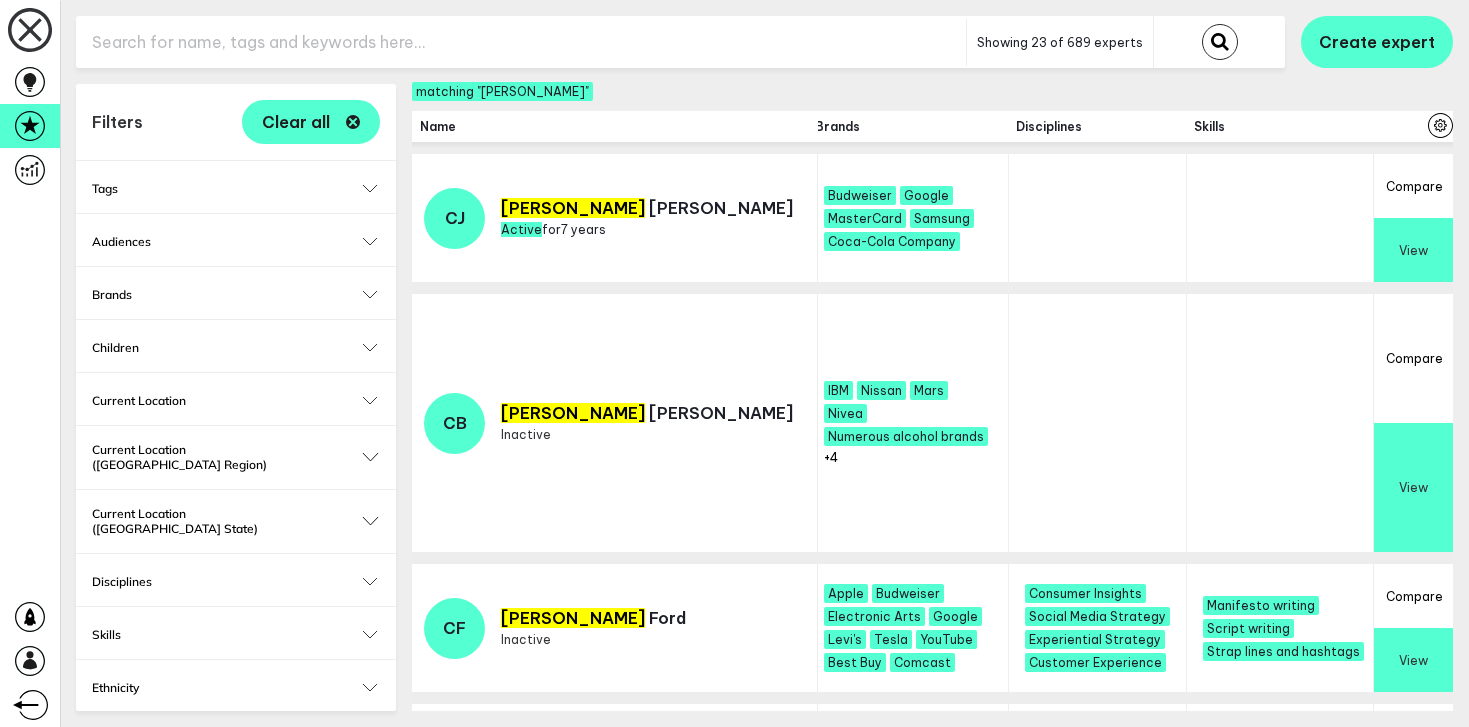 type 